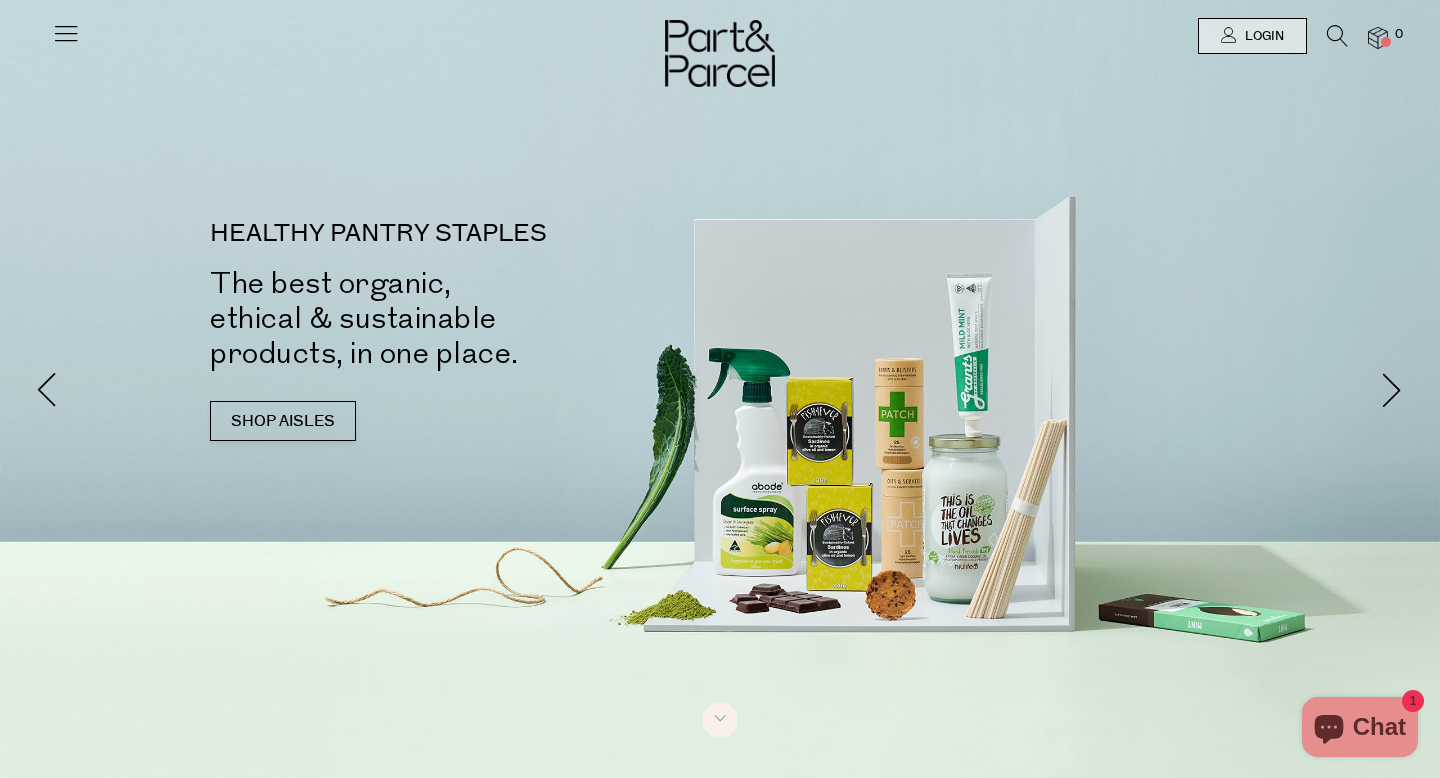 scroll, scrollTop: 54, scrollLeft: 0, axis: vertical 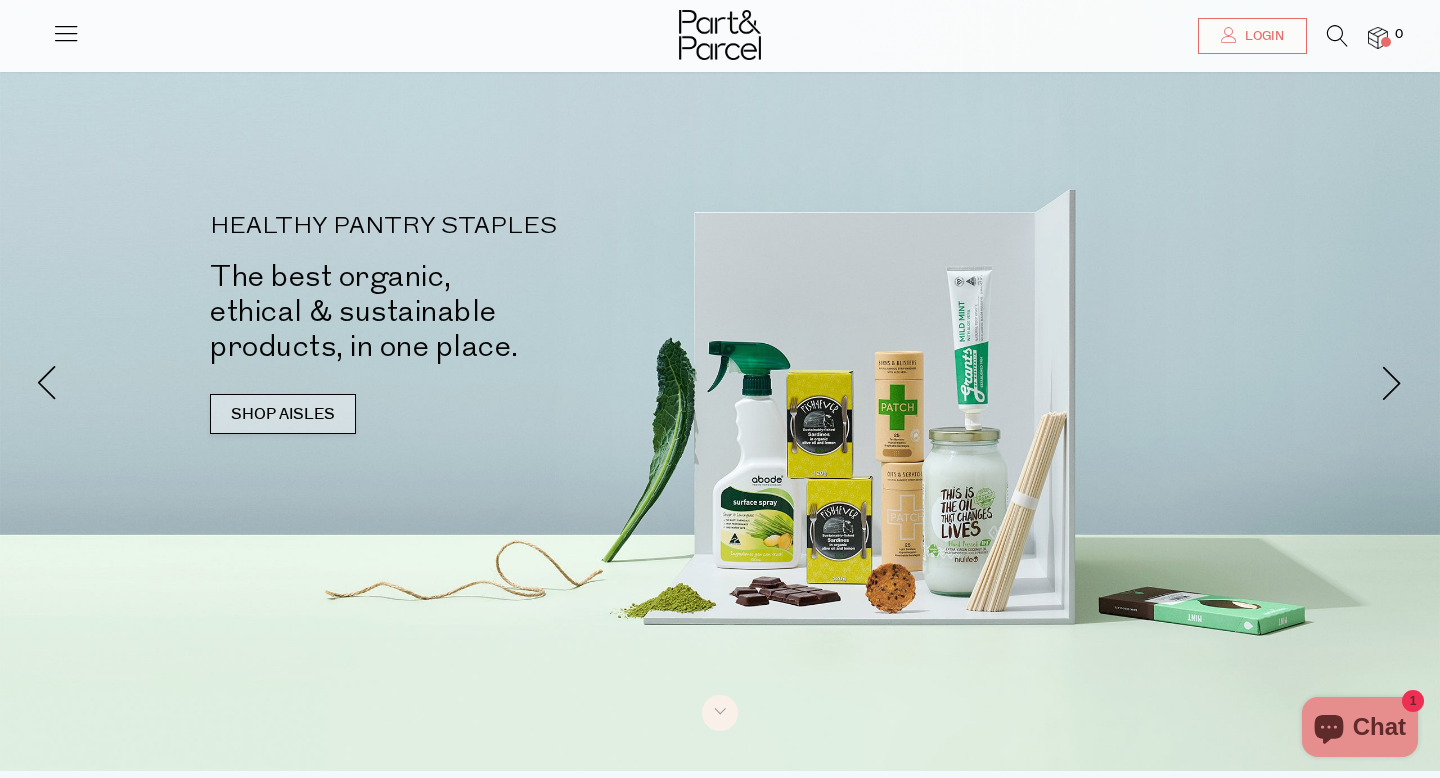 click on "SHOP AISLES" at bounding box center (283, 414) 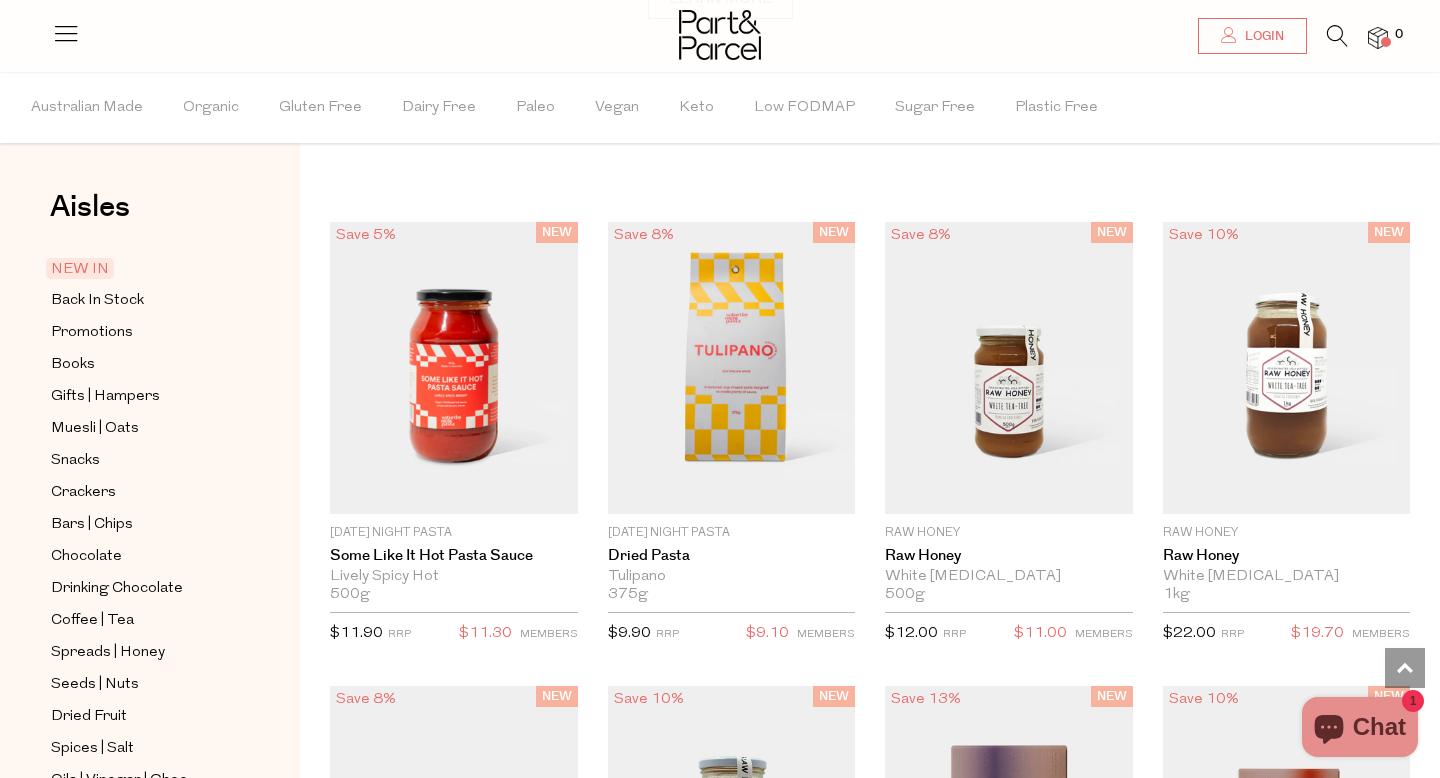 scroll, scrollTop: 1570, scrollLeft: 0, axis: vertical 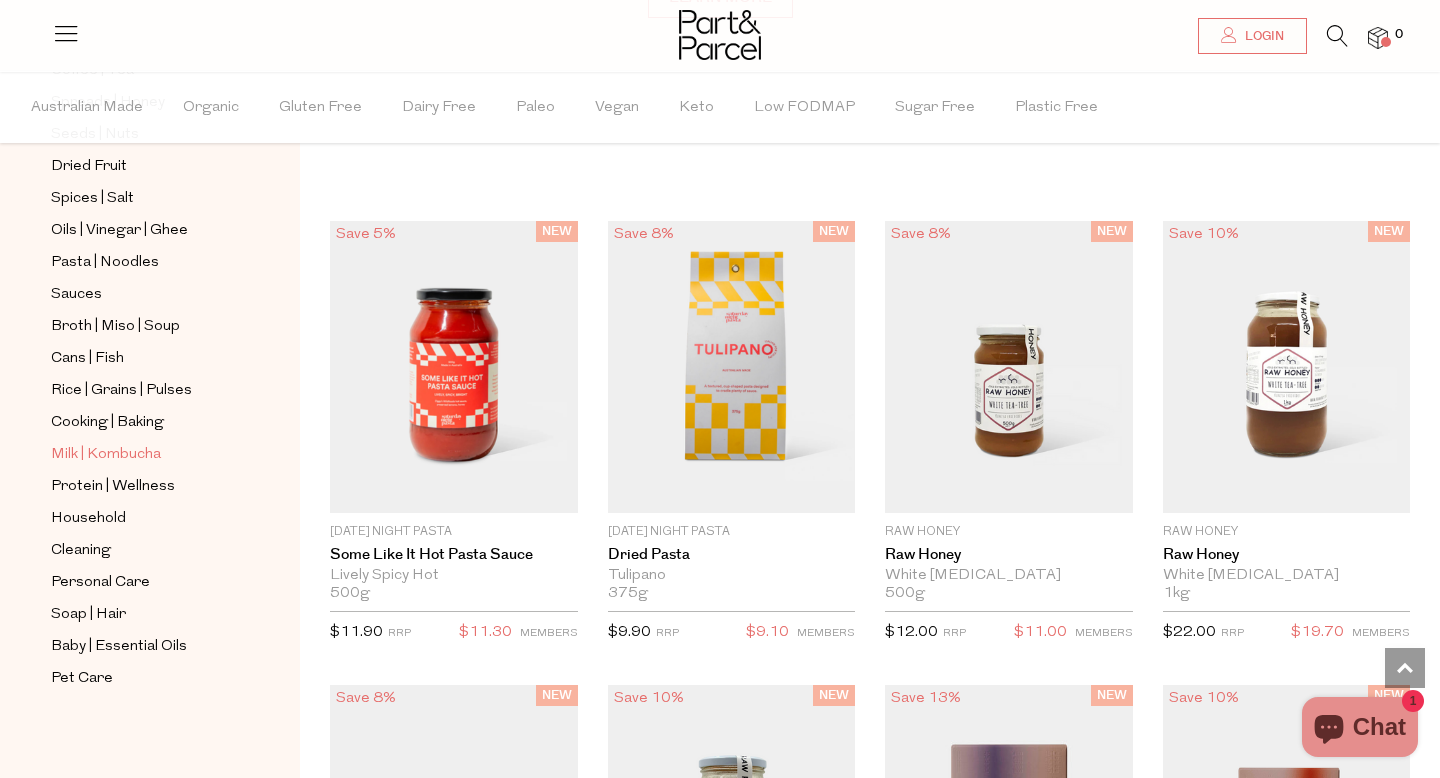 click on "Milk | Kombucha" at bounding box center (106, 455) 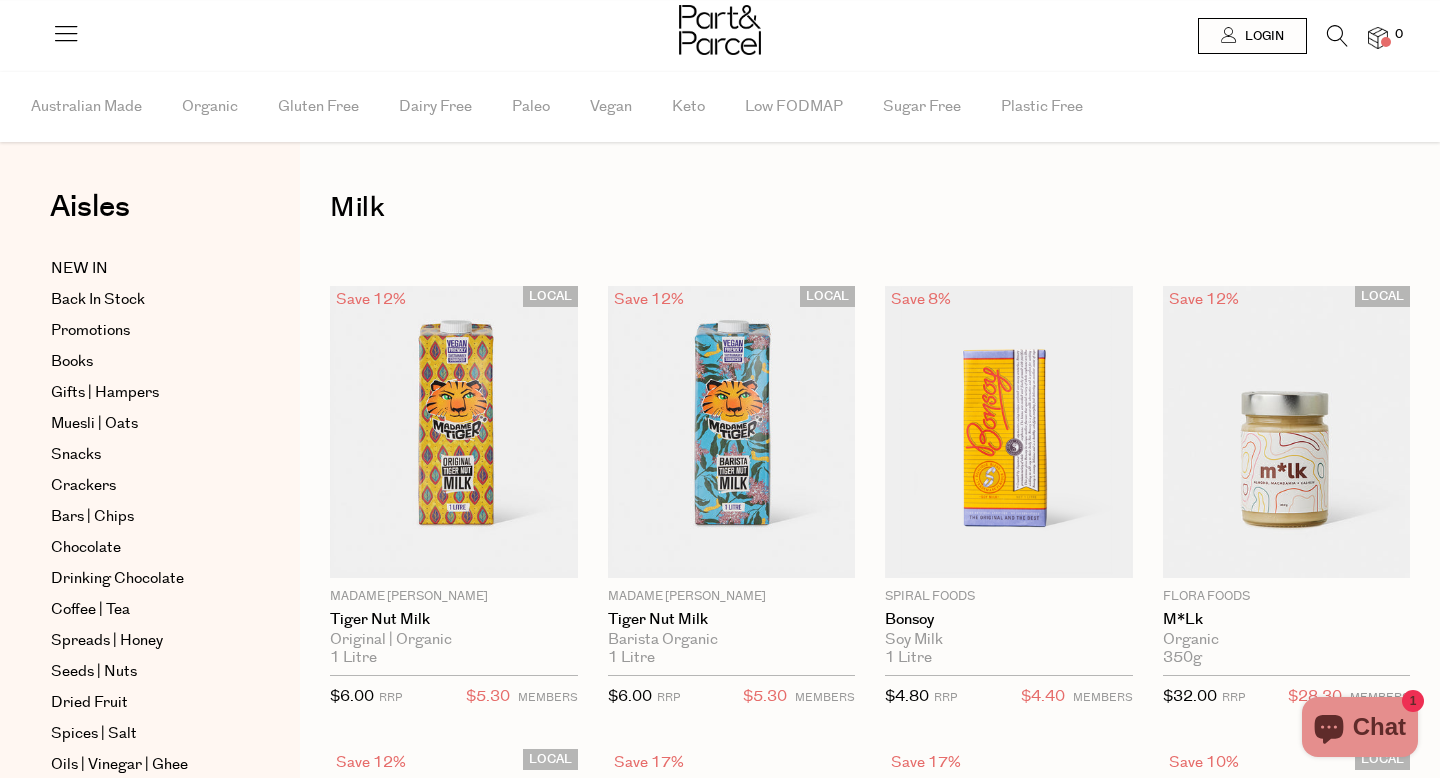 scroll, scrollTop: 0, scrollLeft: 0, axis: both 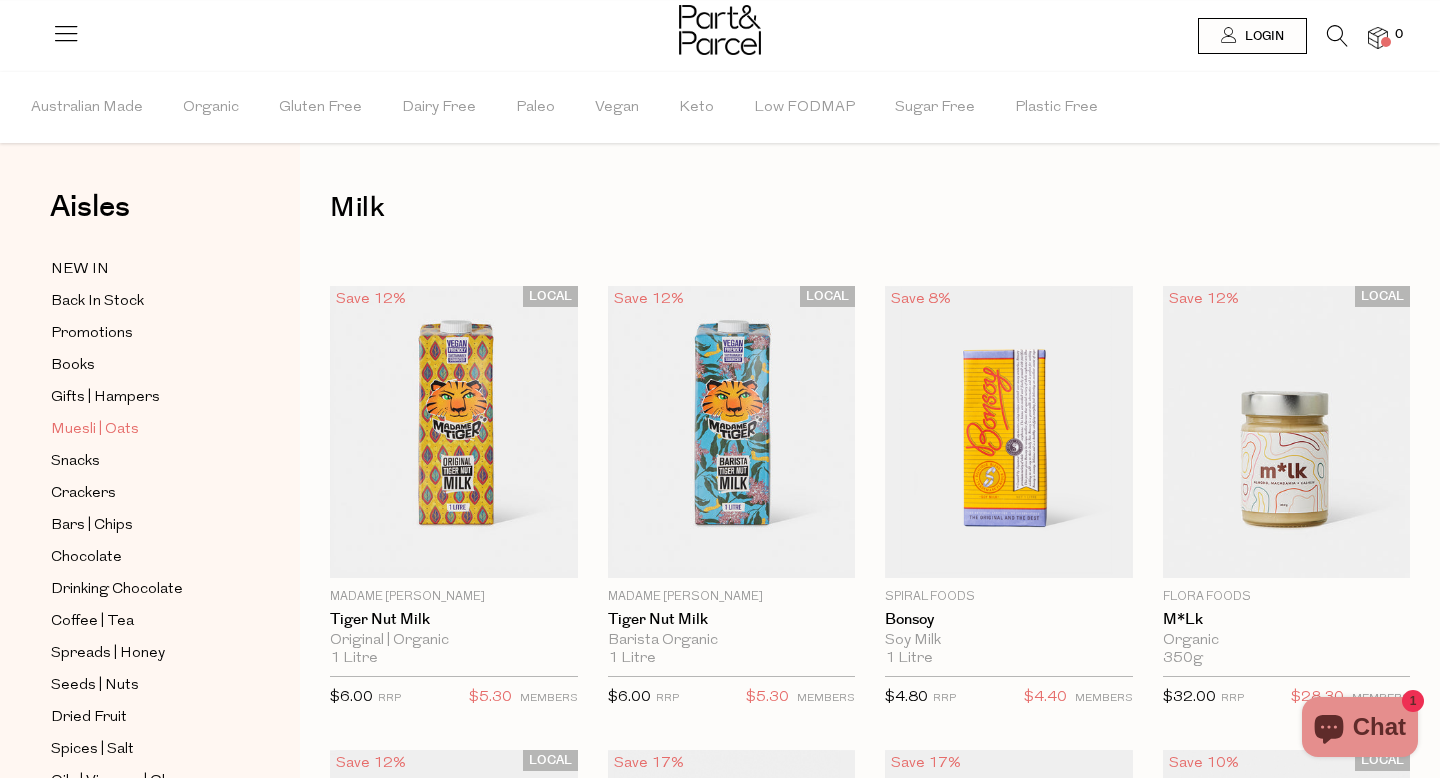 click on "Muesli | Oats" at bounding box center [95, 430] 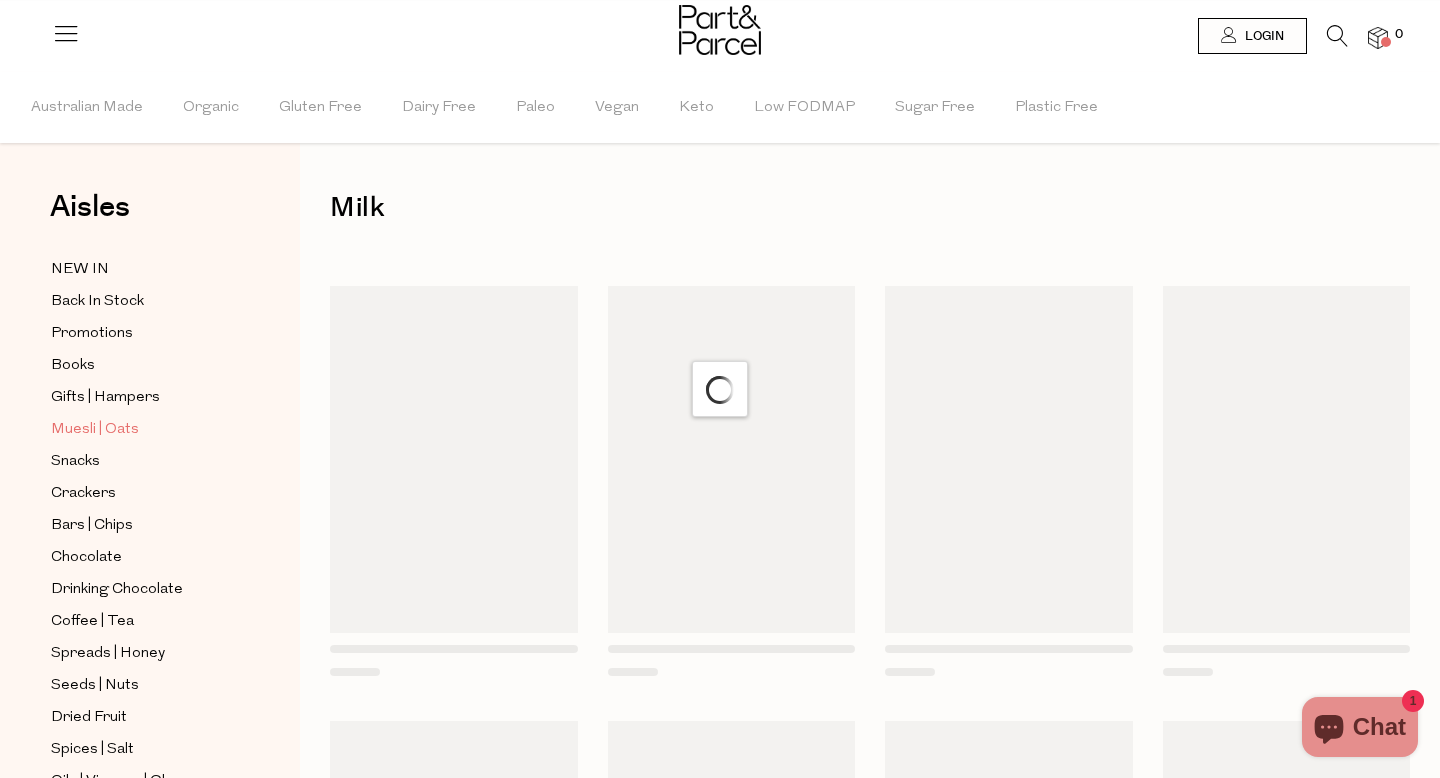 scroll, scrollTop: 11, scrollLeft: 0, axis: vertical 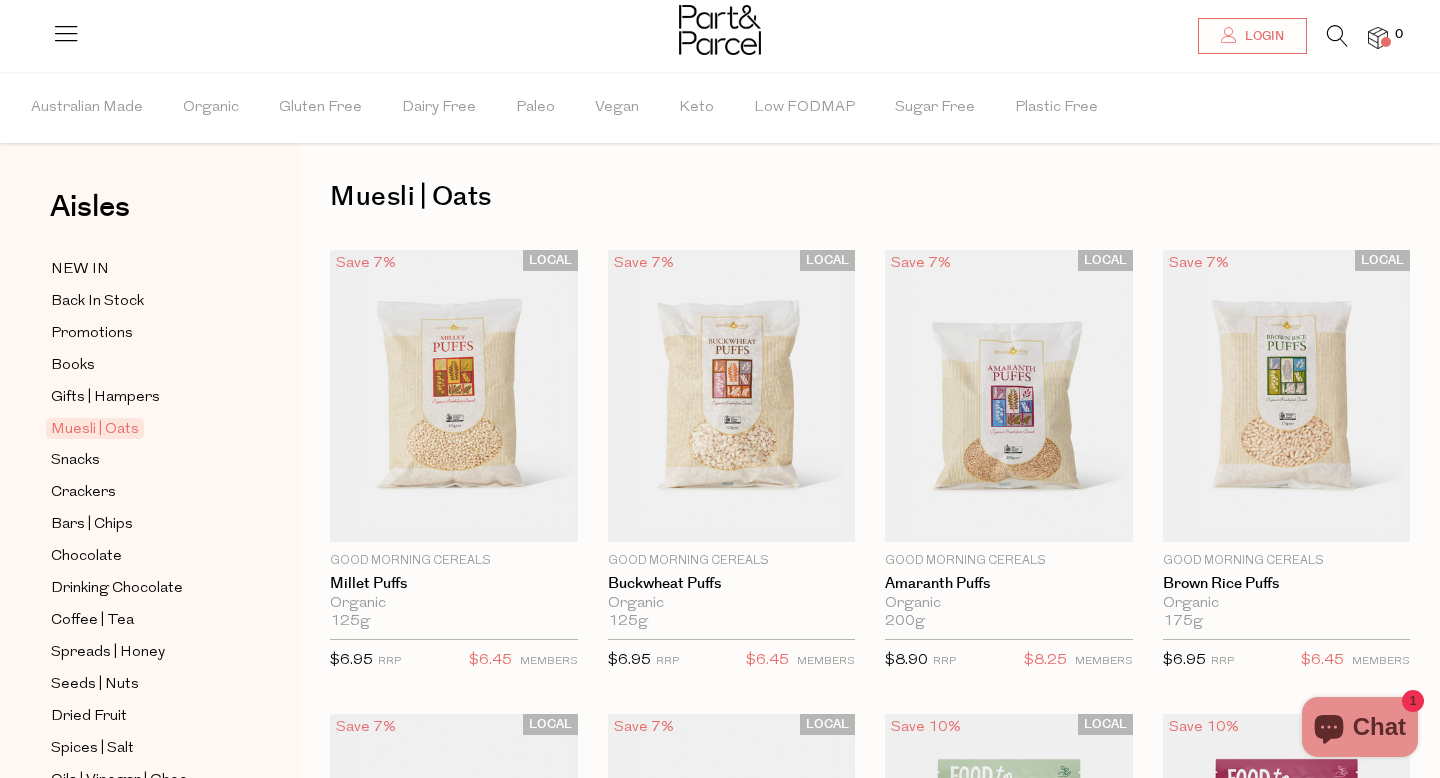 click on "NEW IN
Back In Stock
Promotions
Books
Gifts | Hampers
Muesli | Oats
Snacks
Crackers
Bars | Chips
Chocolate
Drinking Chocolate
Coffee | Tea
Spreads | Honey
Seeds | Nuts" at bounding box center (150, 749) 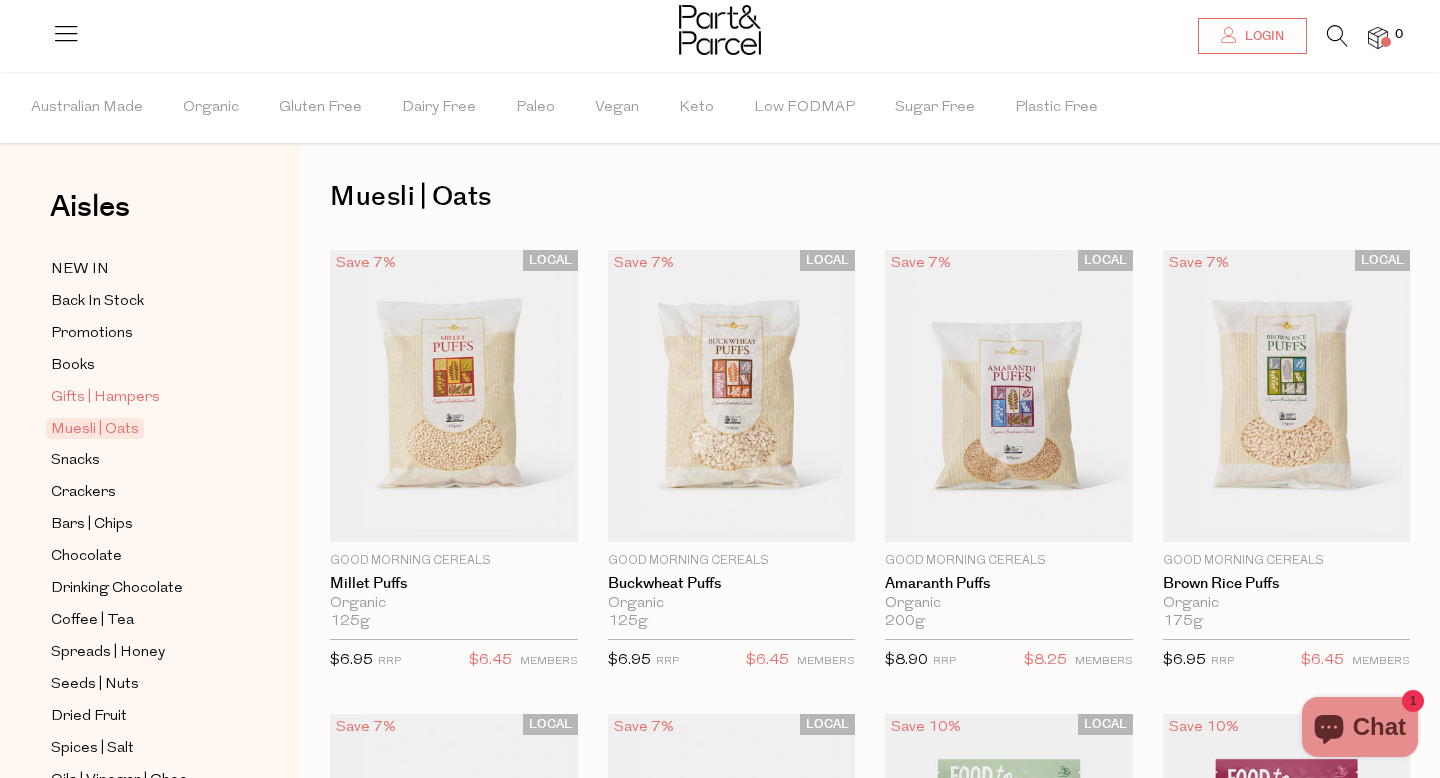 click on "Gifts | Hampers" at bounding box center (105, 398) 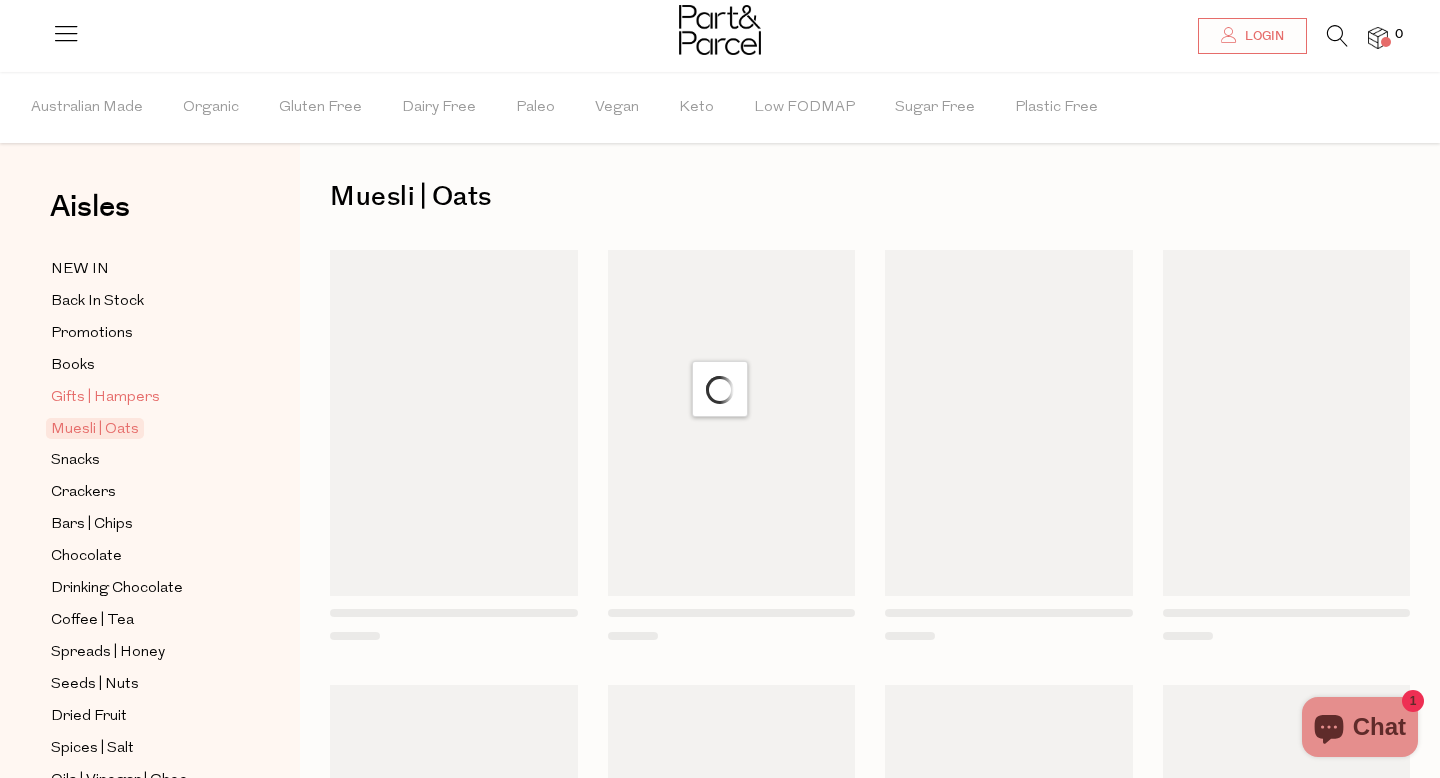 scroll, scrollTop: 0, scrollLeft: 0, axis: both 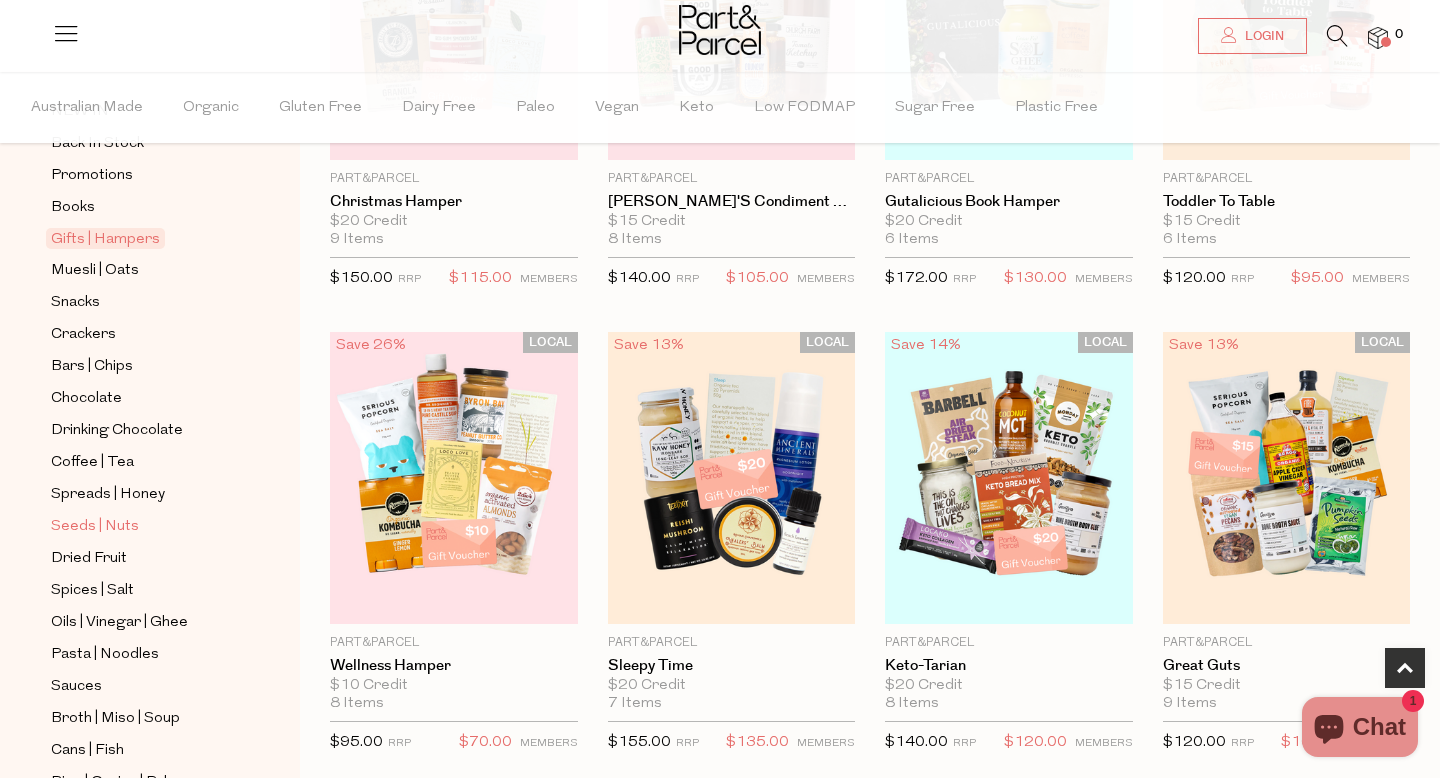 click on "Seeds | Nuts" at bounding box center [95, 527] 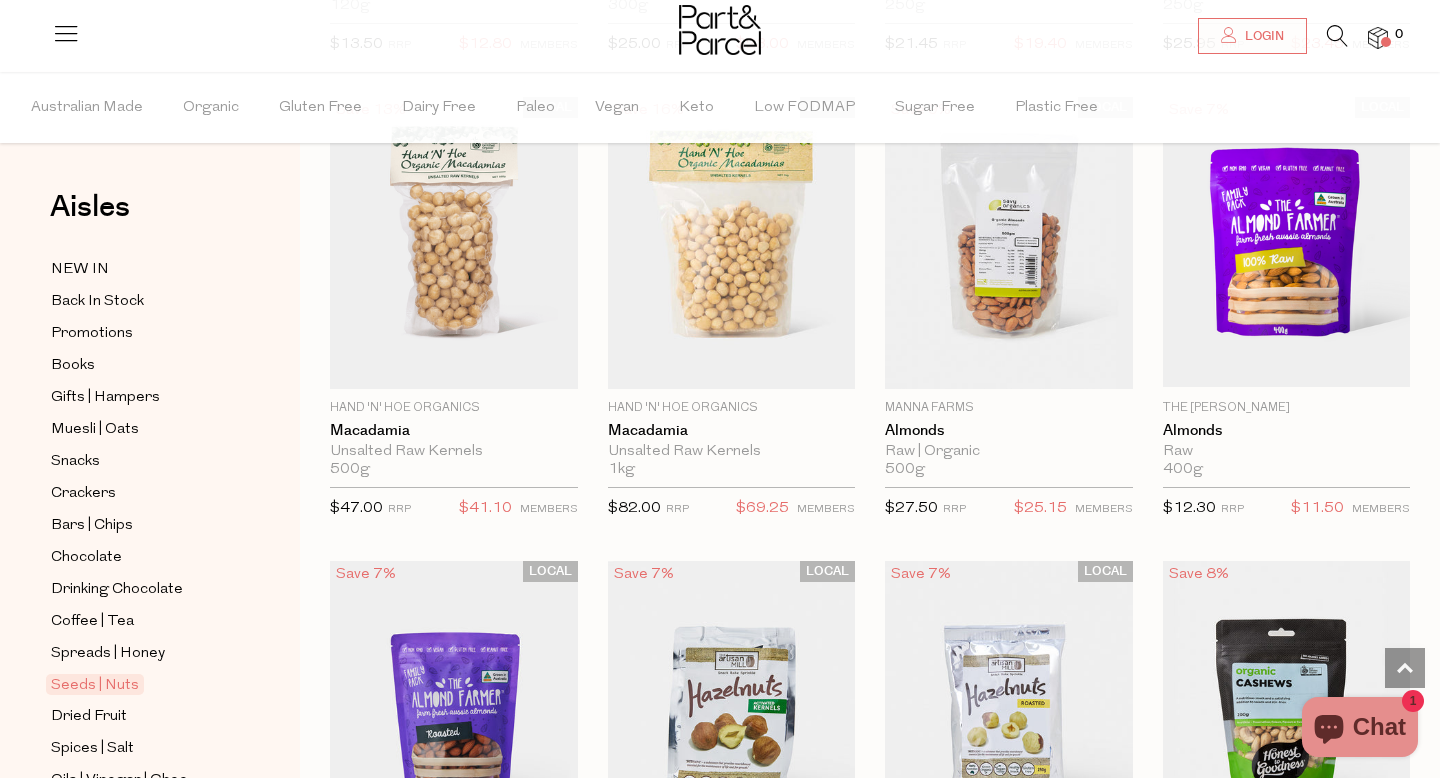 scroll, scrollTop: 2211, scrollLeft: 0, axis: vertical 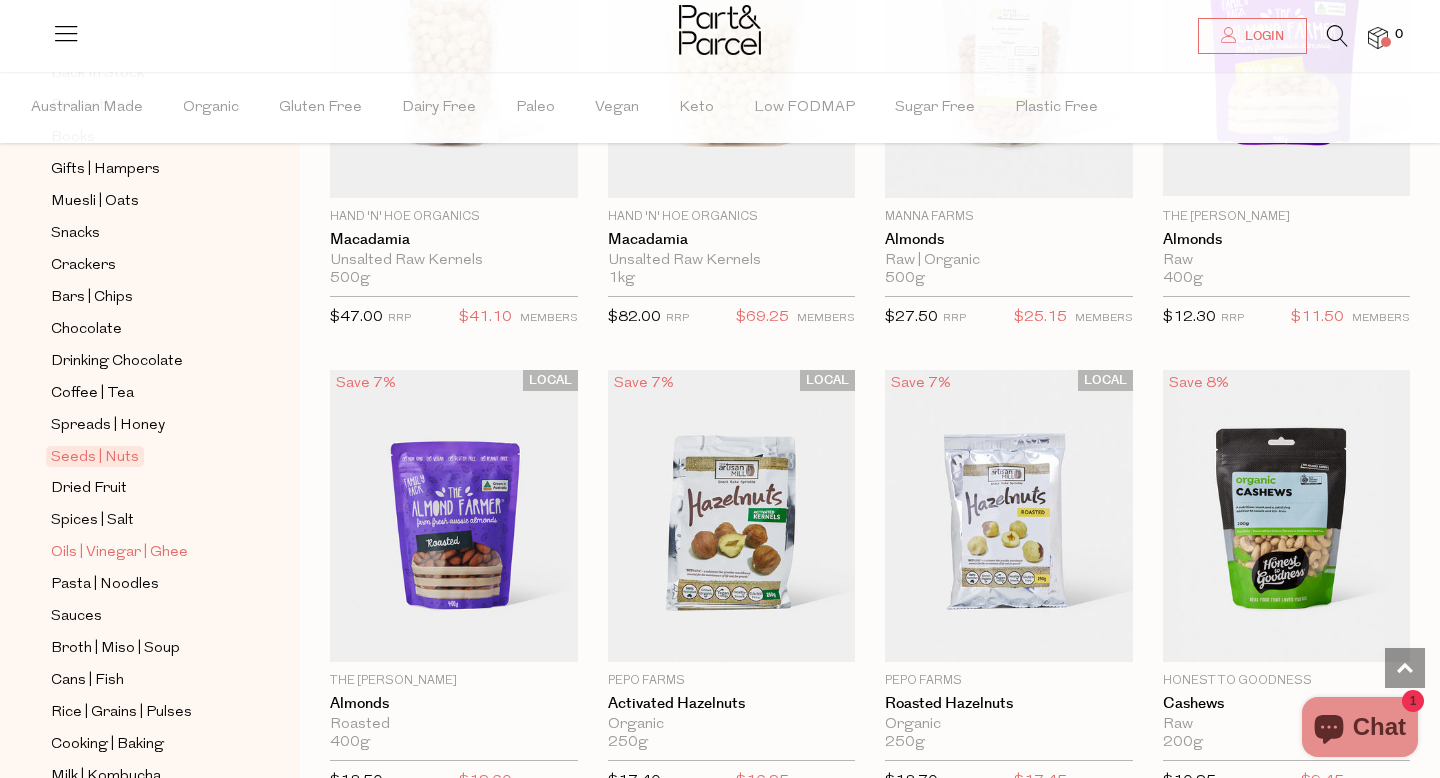 click on "Oils | Vinegar | Ghee" at bounding box center (119, 553) 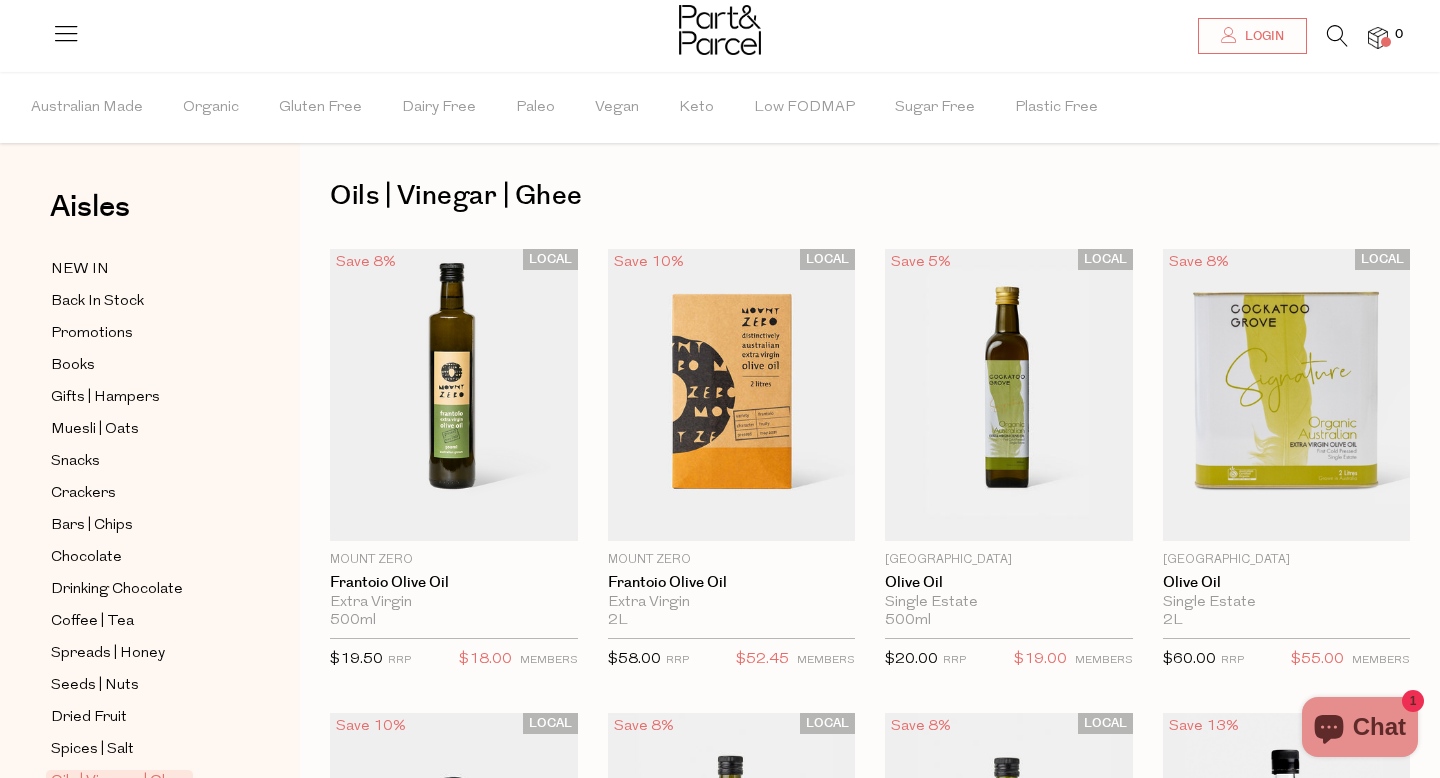 scroll, scrollTop: 16, scrollLeft: 0, axis: vertical 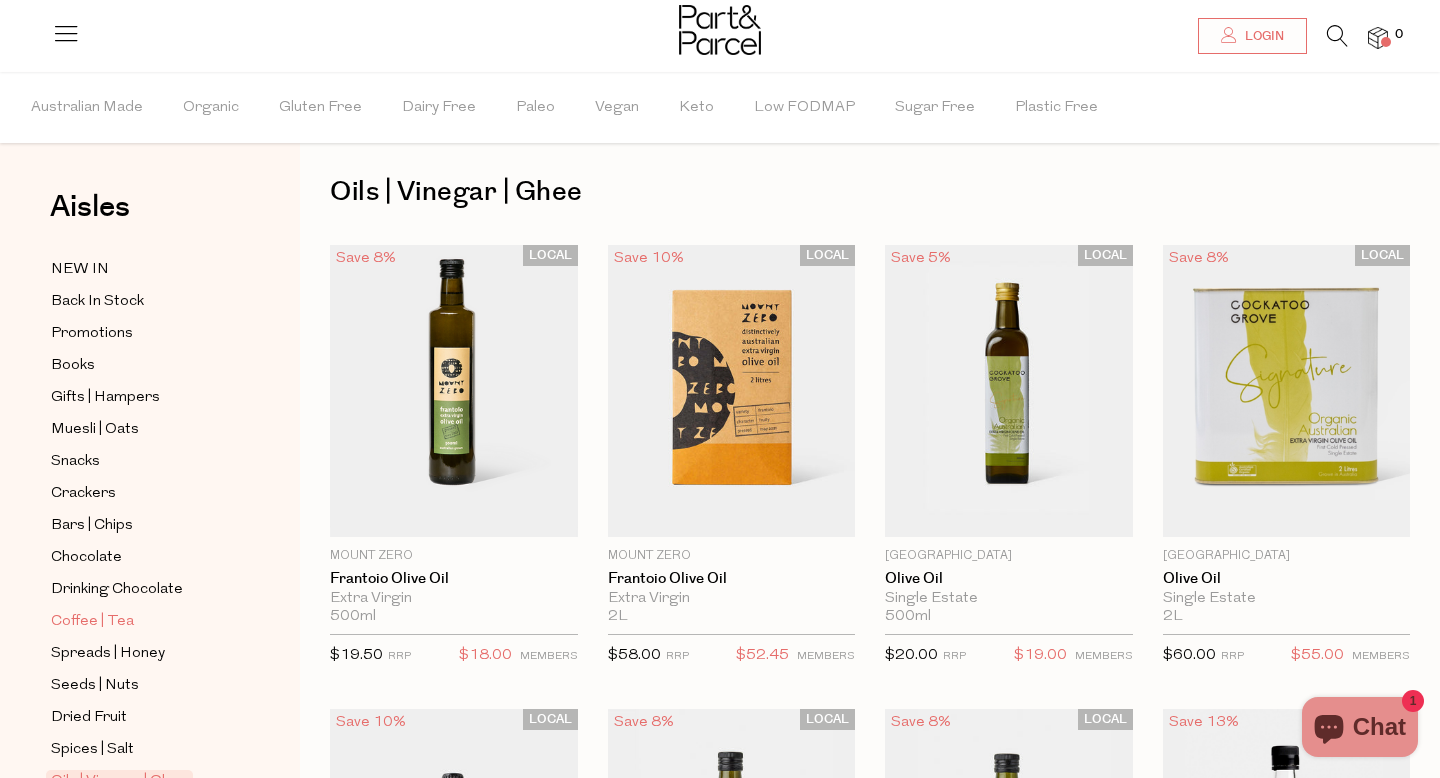 click on "Coffee | Tea" at bounding box center [92, 622] 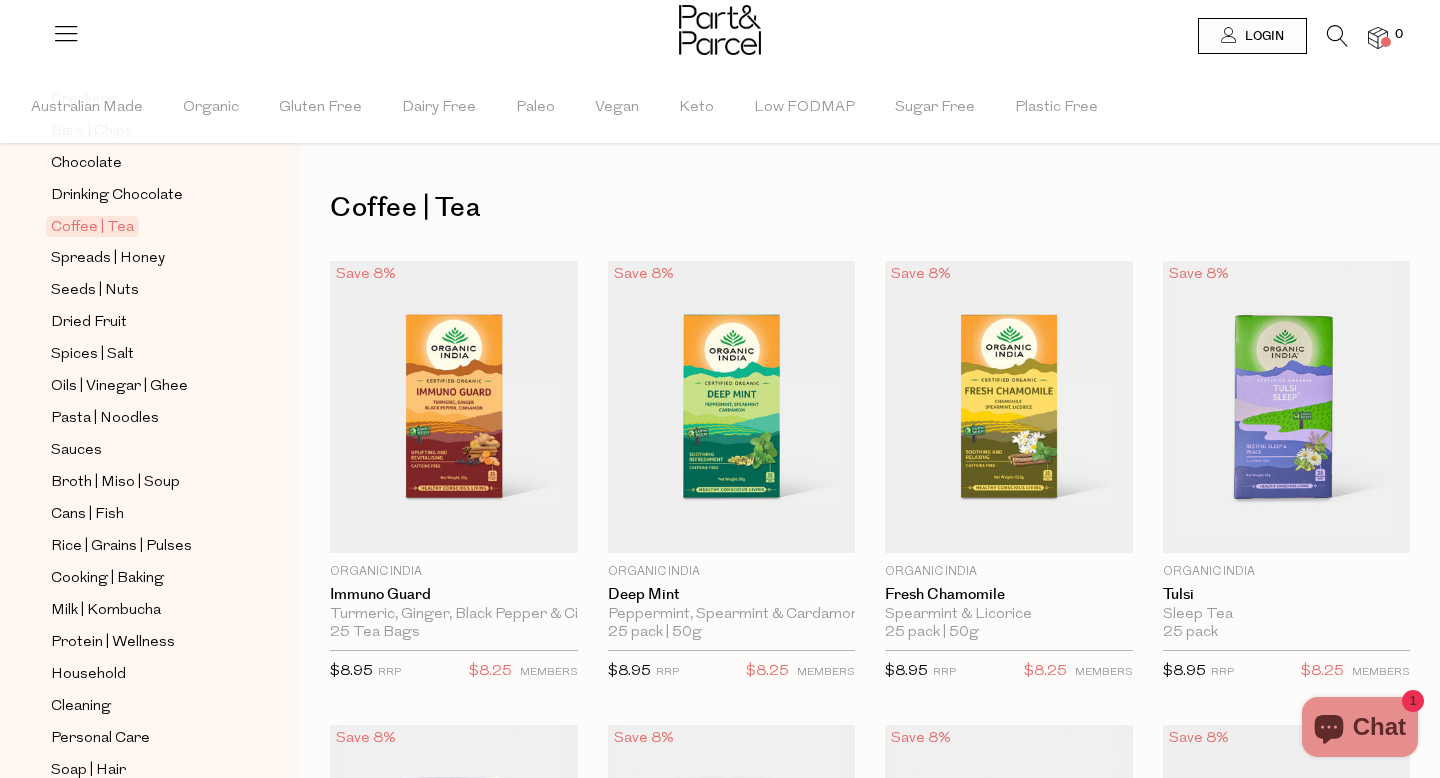 scroll, scrollTop: 550, scrollLeft: 0, axis: vertical 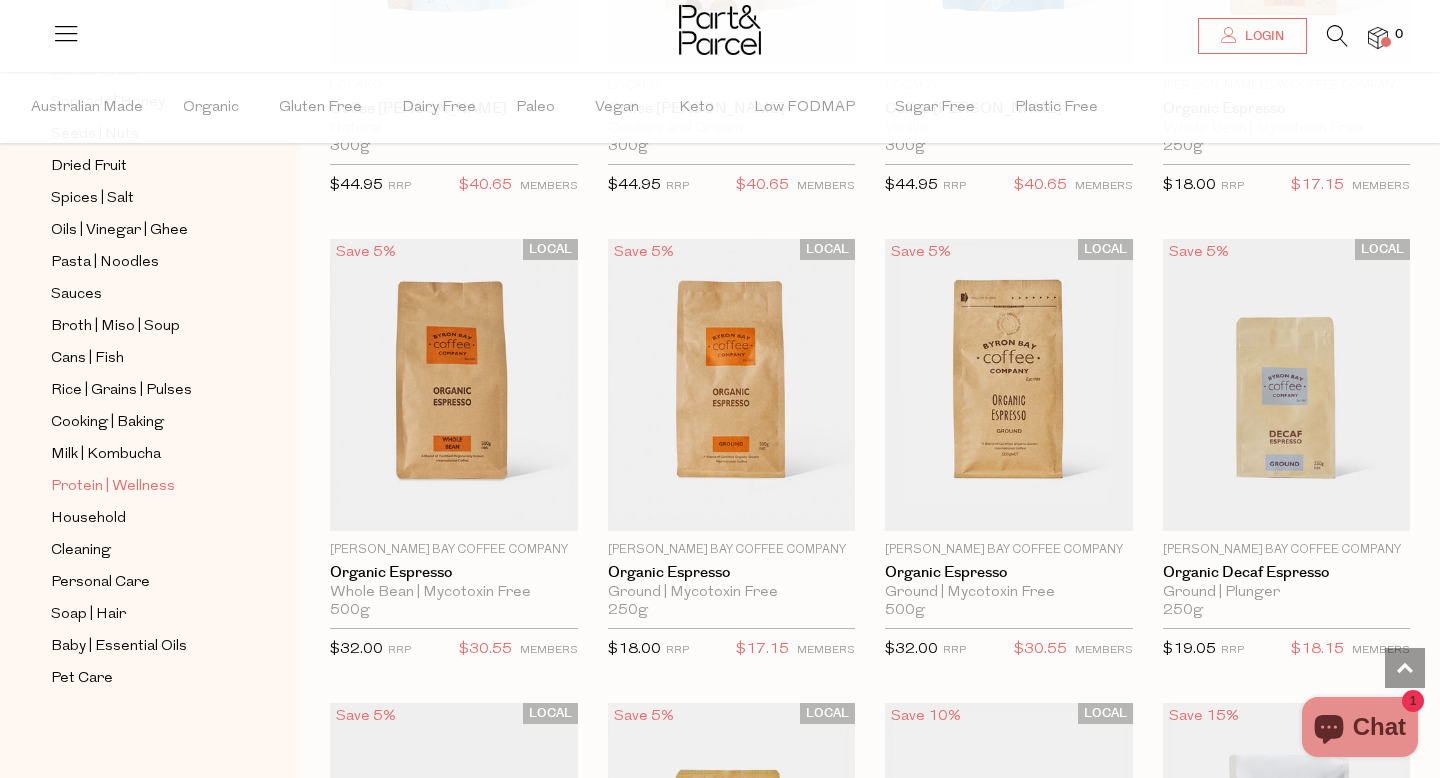 click on "Protein | Wellness" at bounding box center [113, 487] 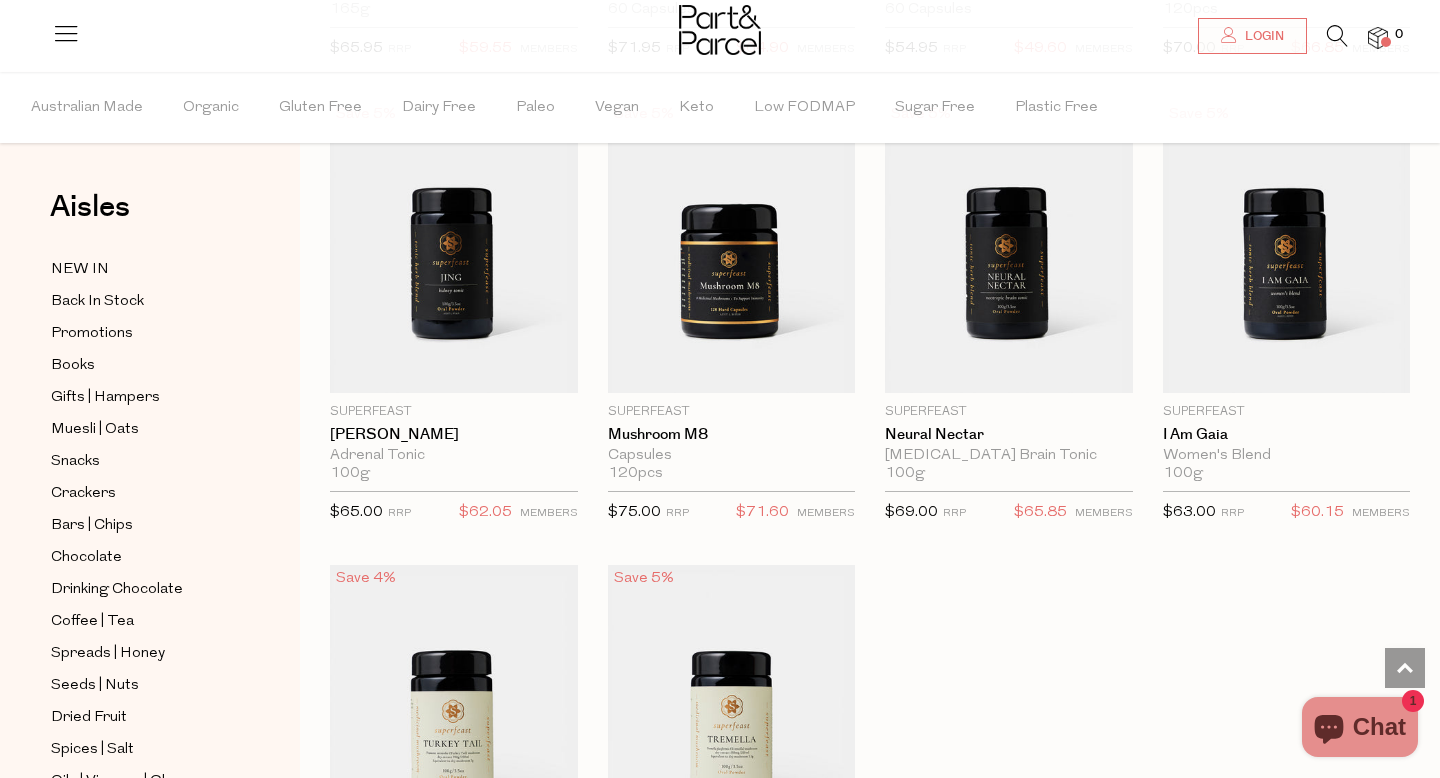 scroll, scrollTop: 5296, scrollLeft: 0, axis: vertical 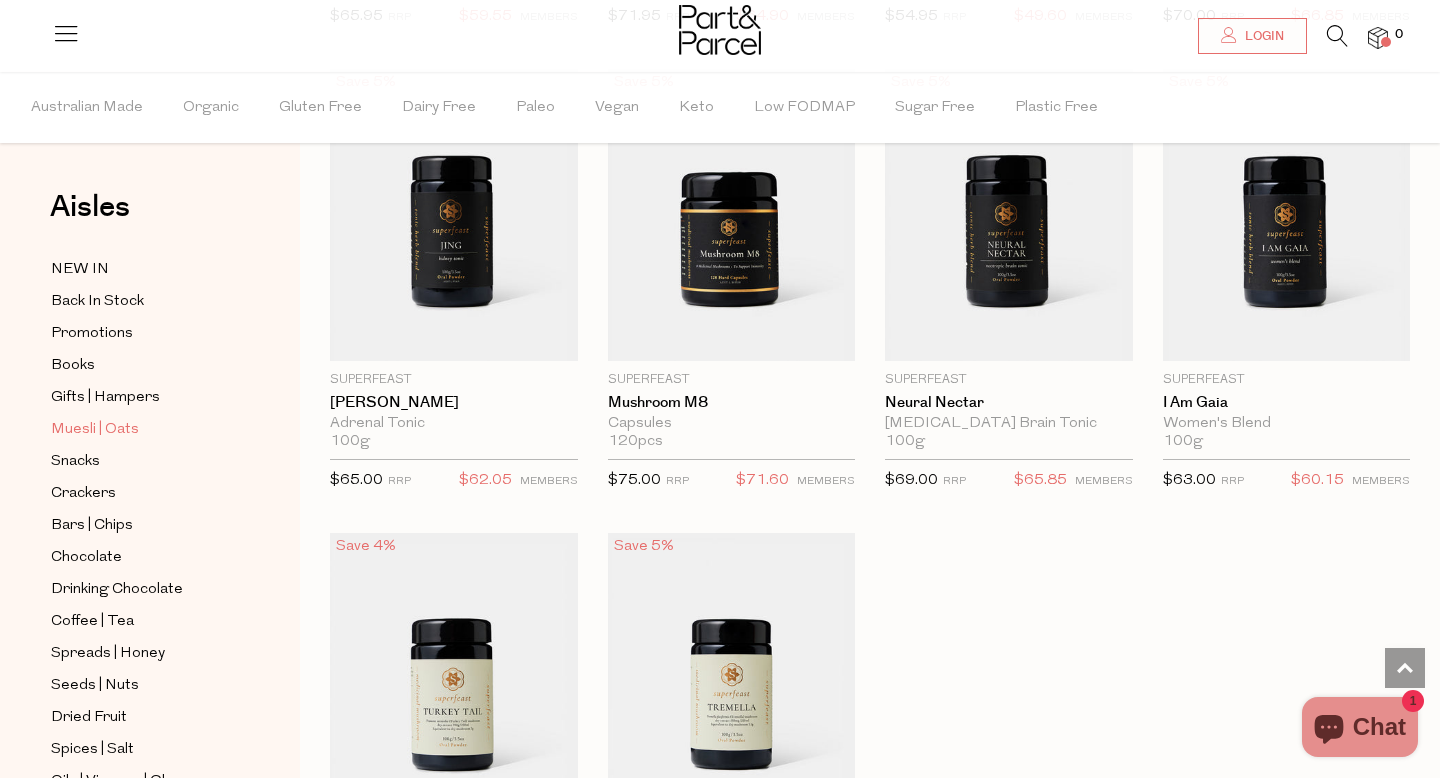 click on "Muesli | Oats" at bounding box center (95, 430) 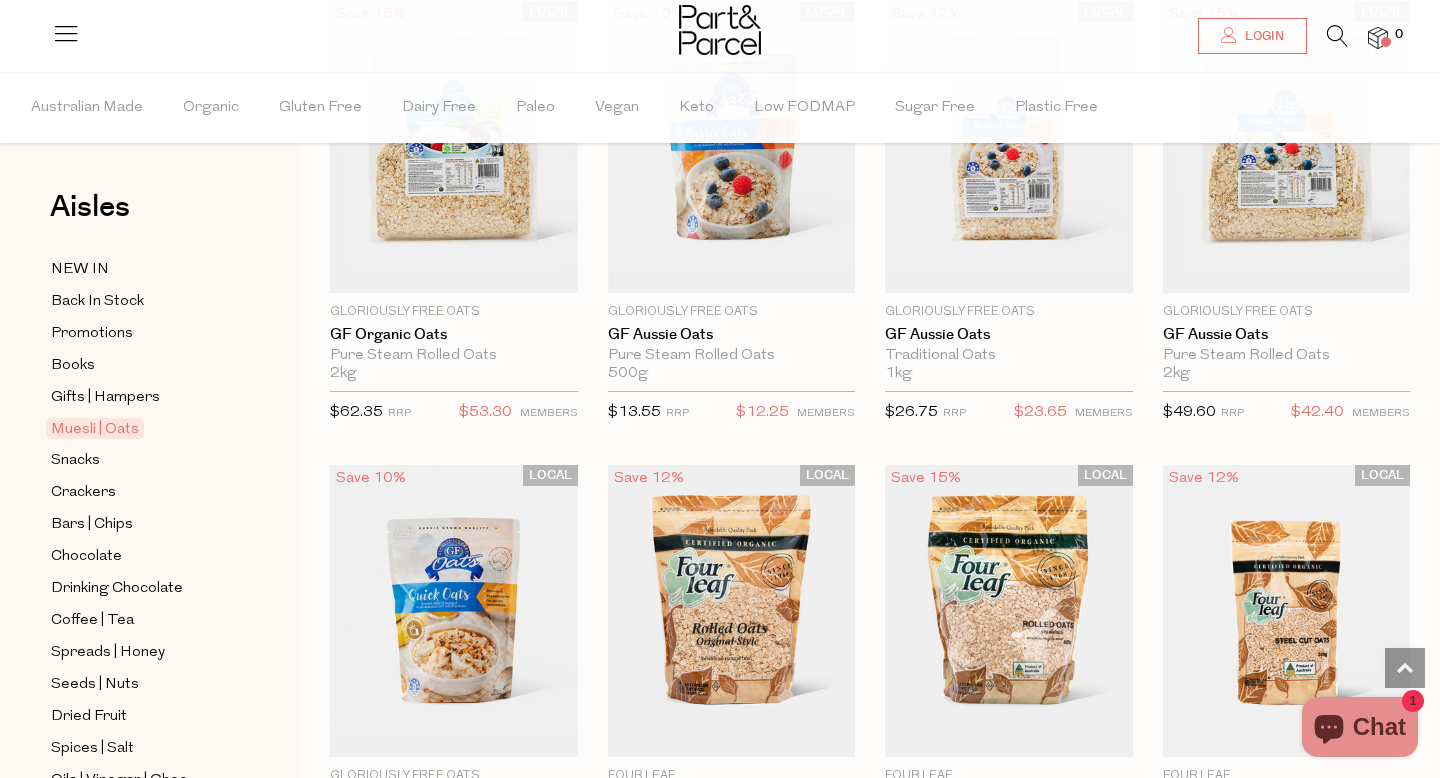 scroll, scrollTop: 5092, scrollLeft: 0, axis: vertical 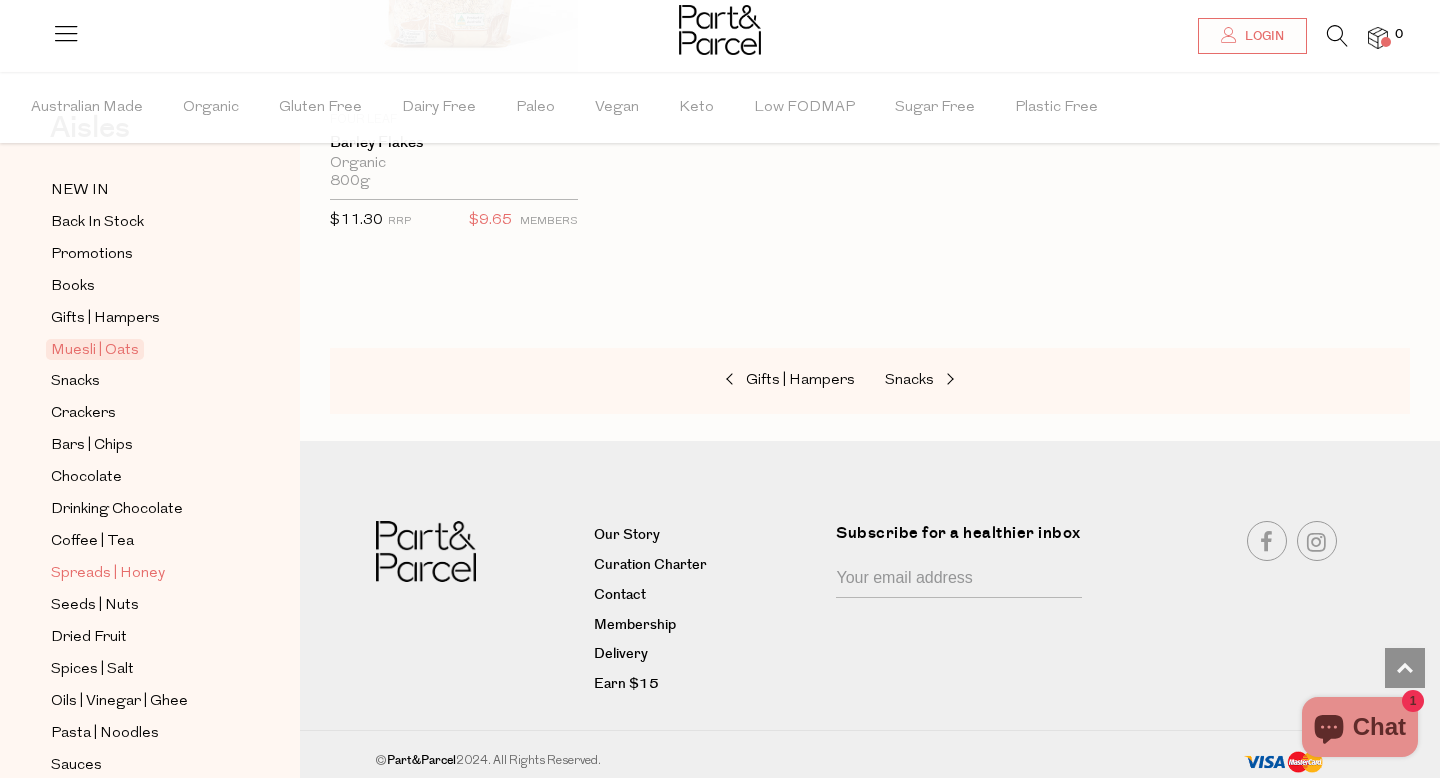 click on "Spreads | Honey" at bounding box center (108, 574) 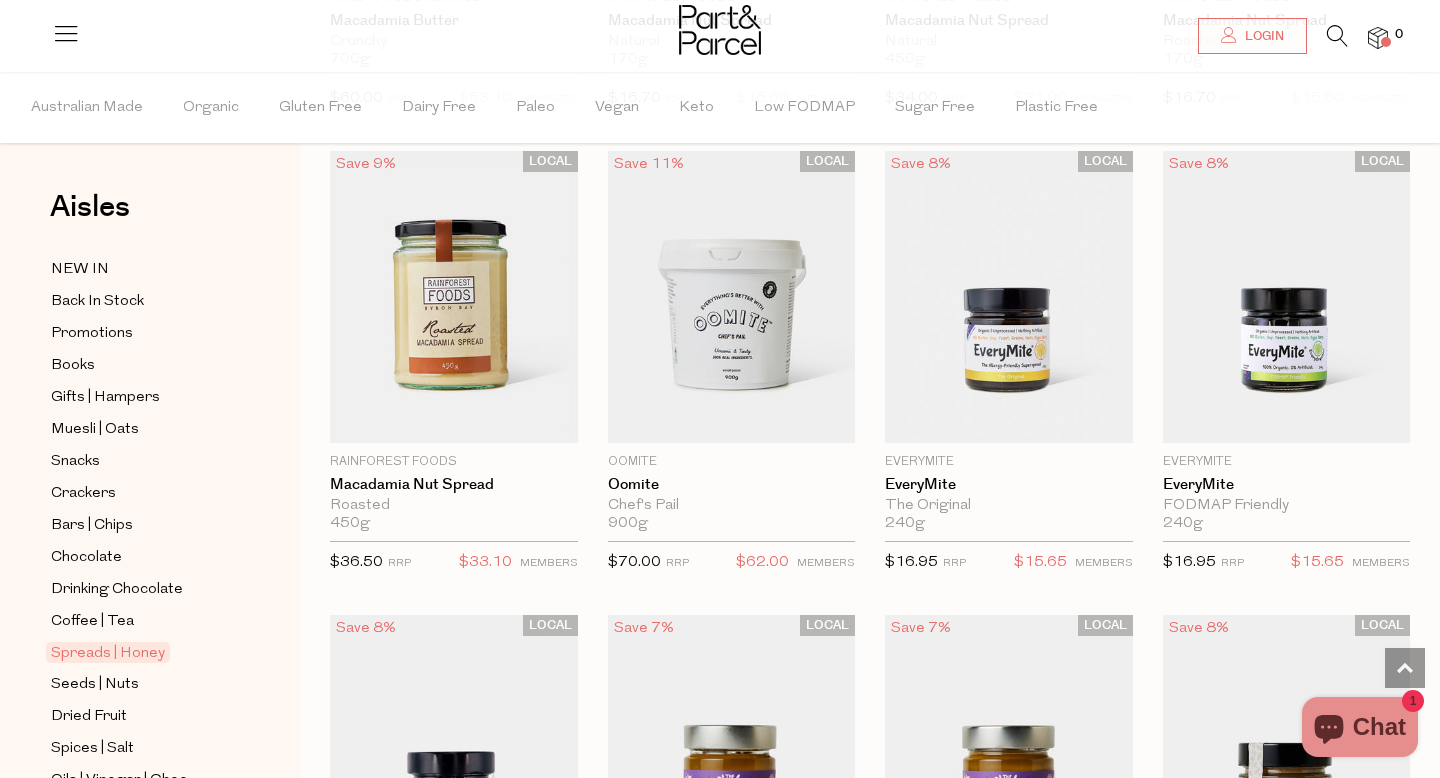 scroll, scrollTop: 3431, scrollLeft: 0, axis: vertical 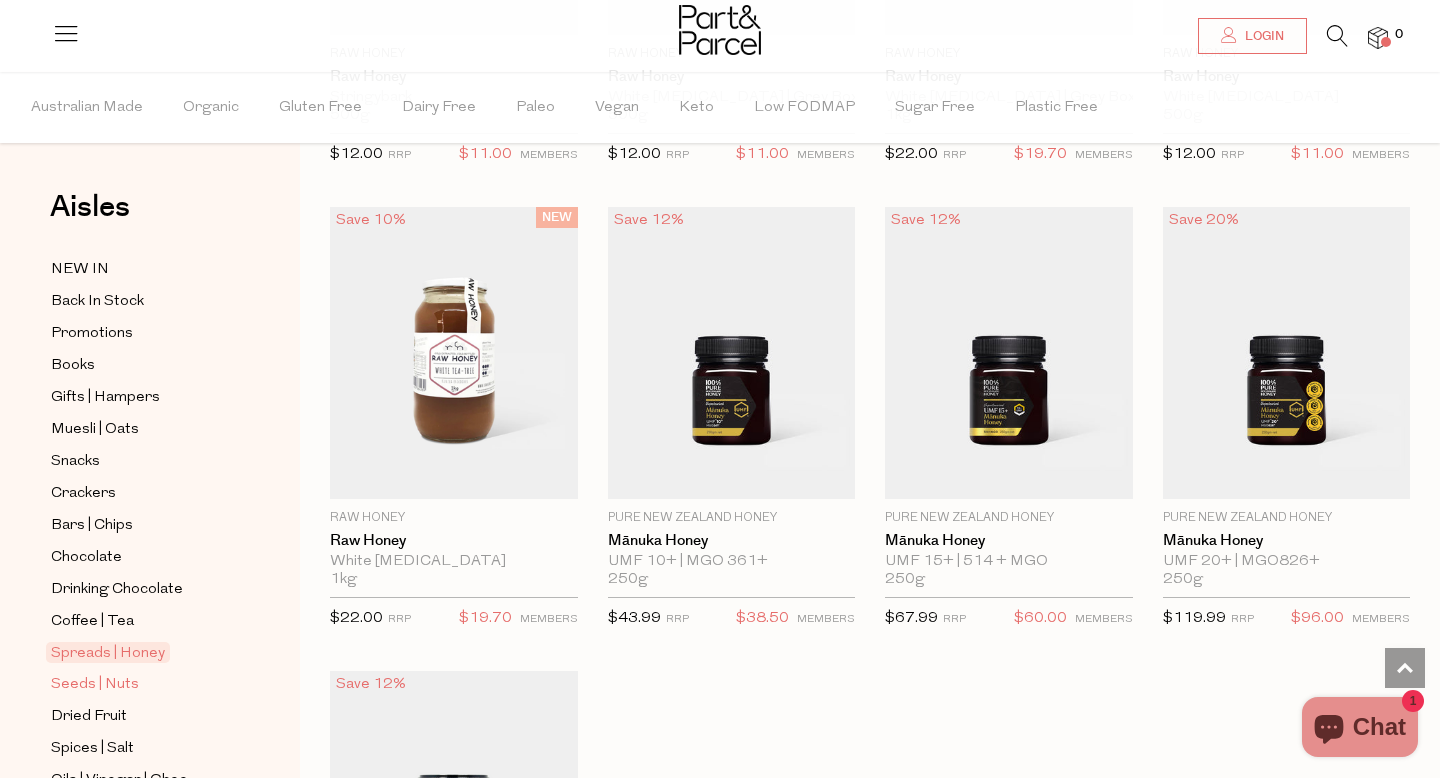 click on "Seeds | Nuts" at bounding box center [95, 685] 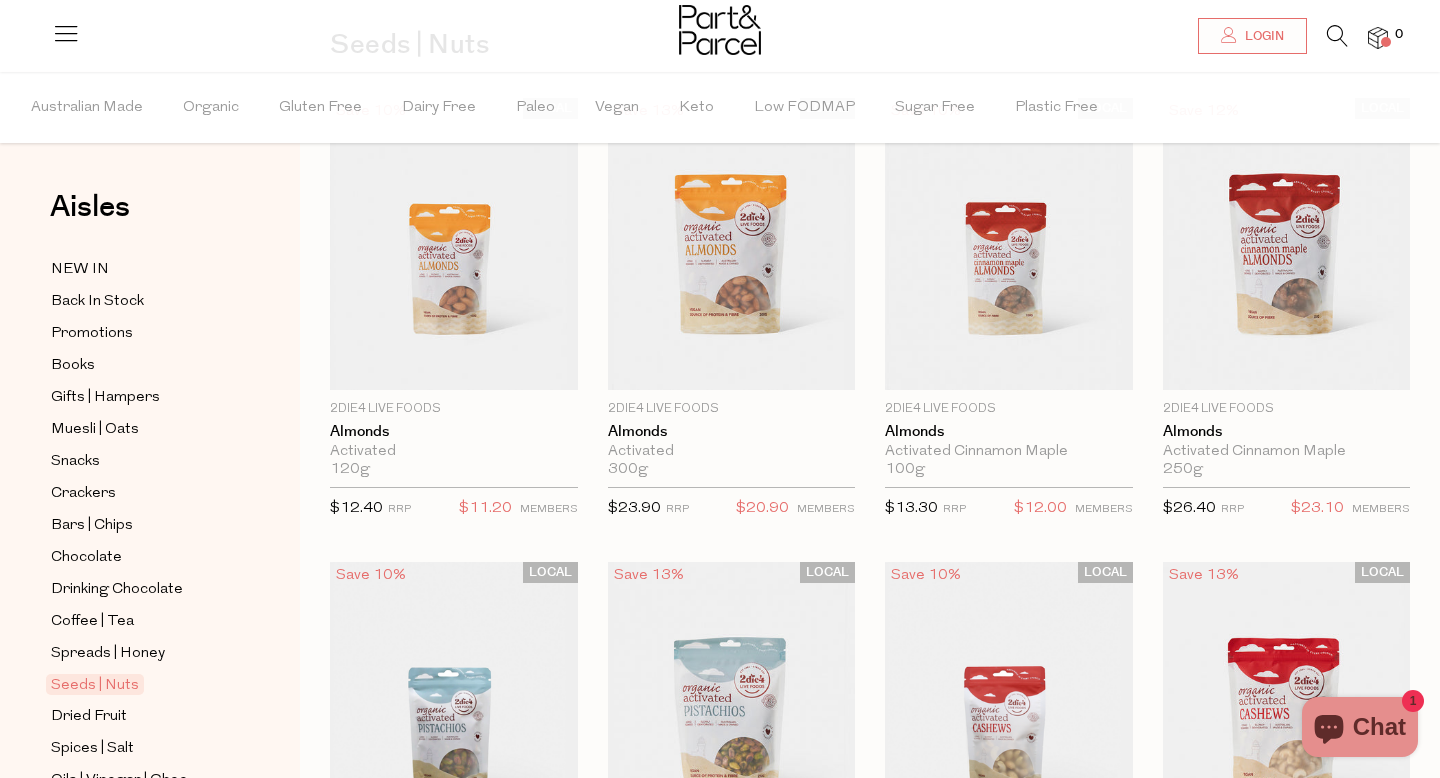 scroll, scrollTop: 0, scrollLeft: 0, axis: both 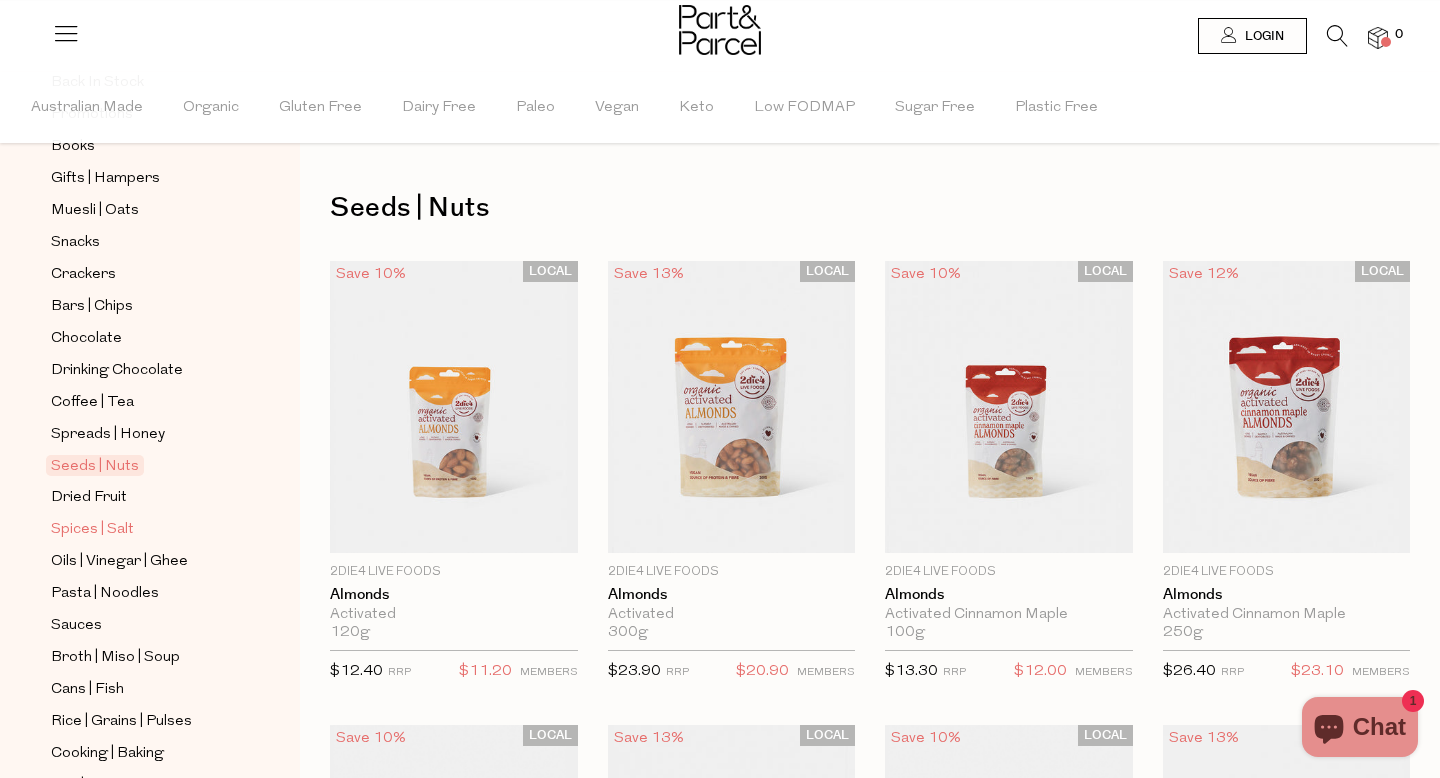 click on "Spices | Salt" at bounding box center [92, 530] 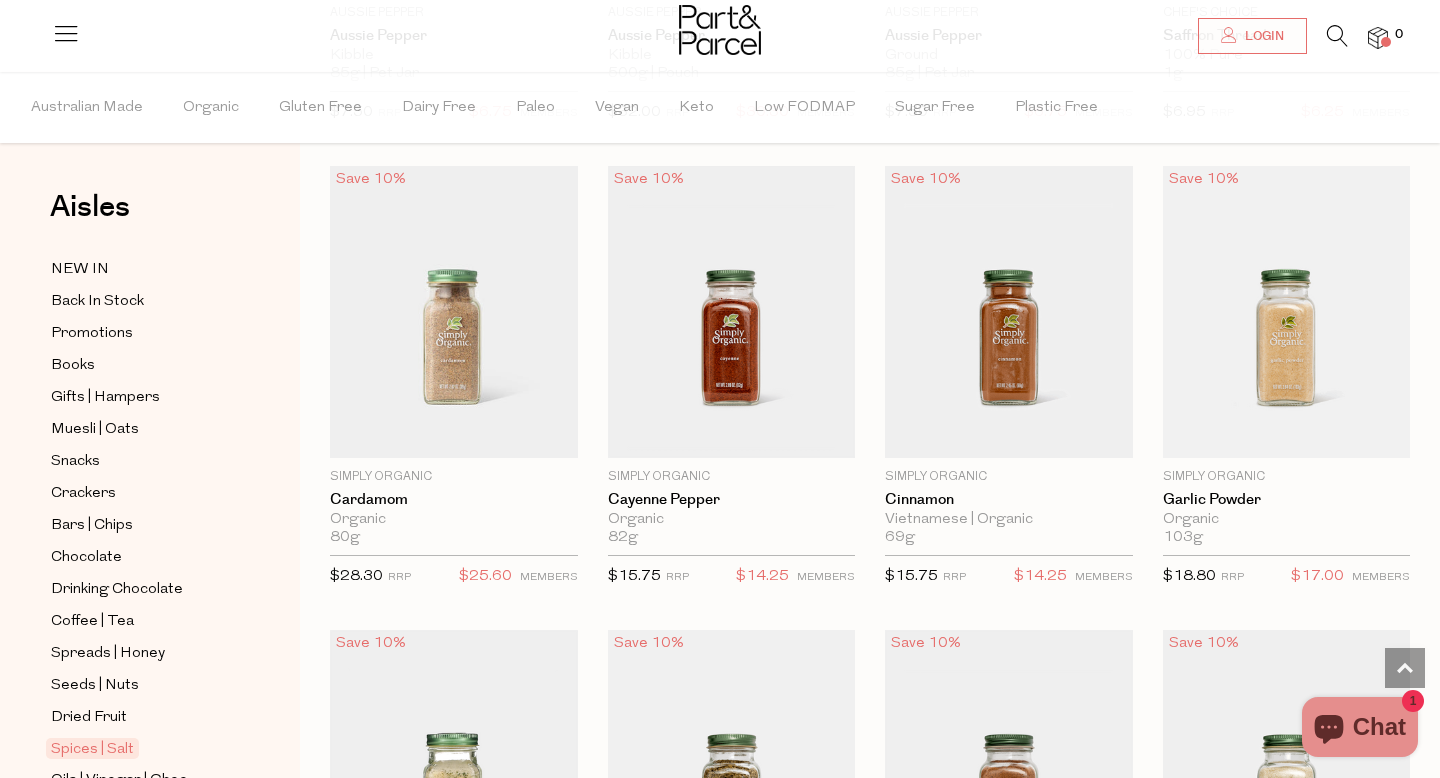 scroll, scrollTop: 2489, scrollLeft: 0, axis: vertical 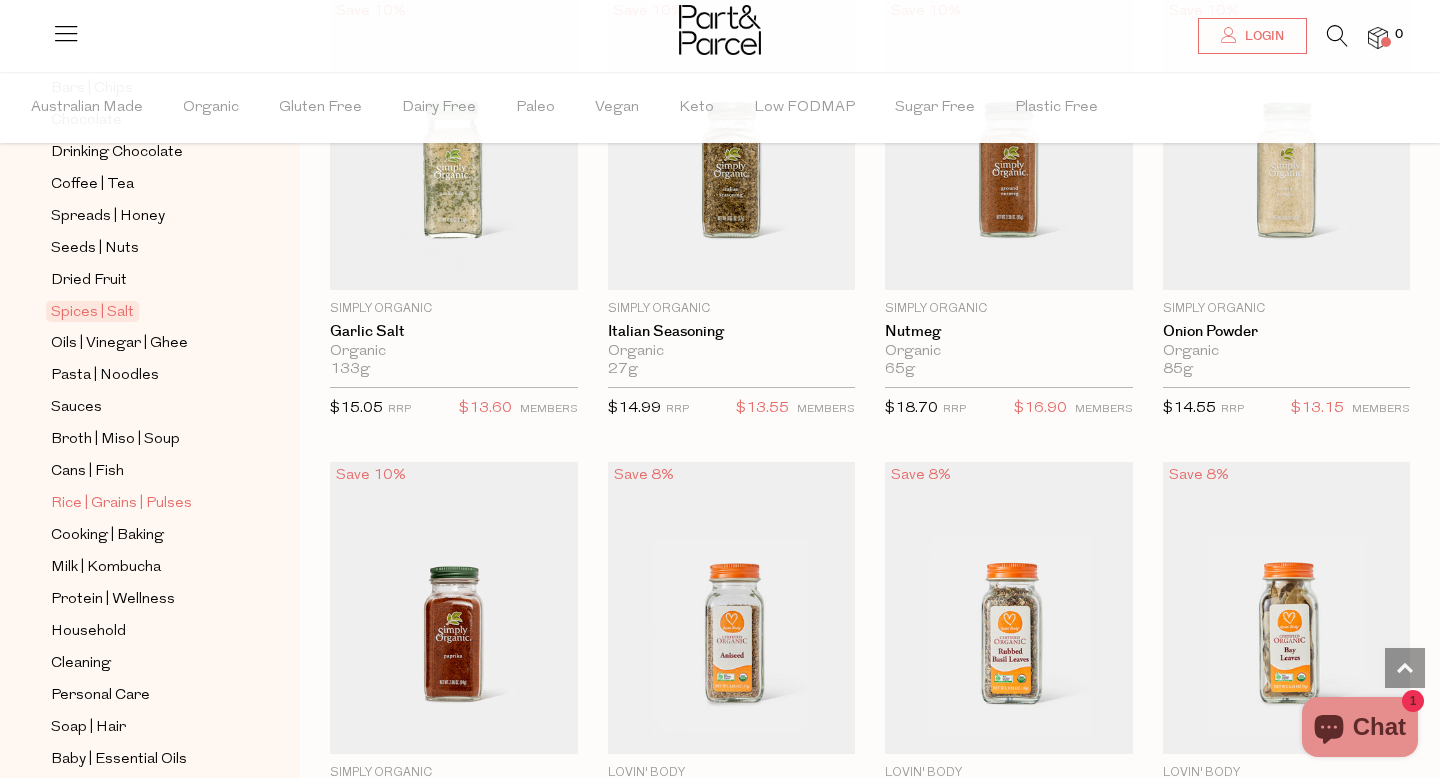 click on "Rice | Grains | Pulses" at bounding box center [121, 504] 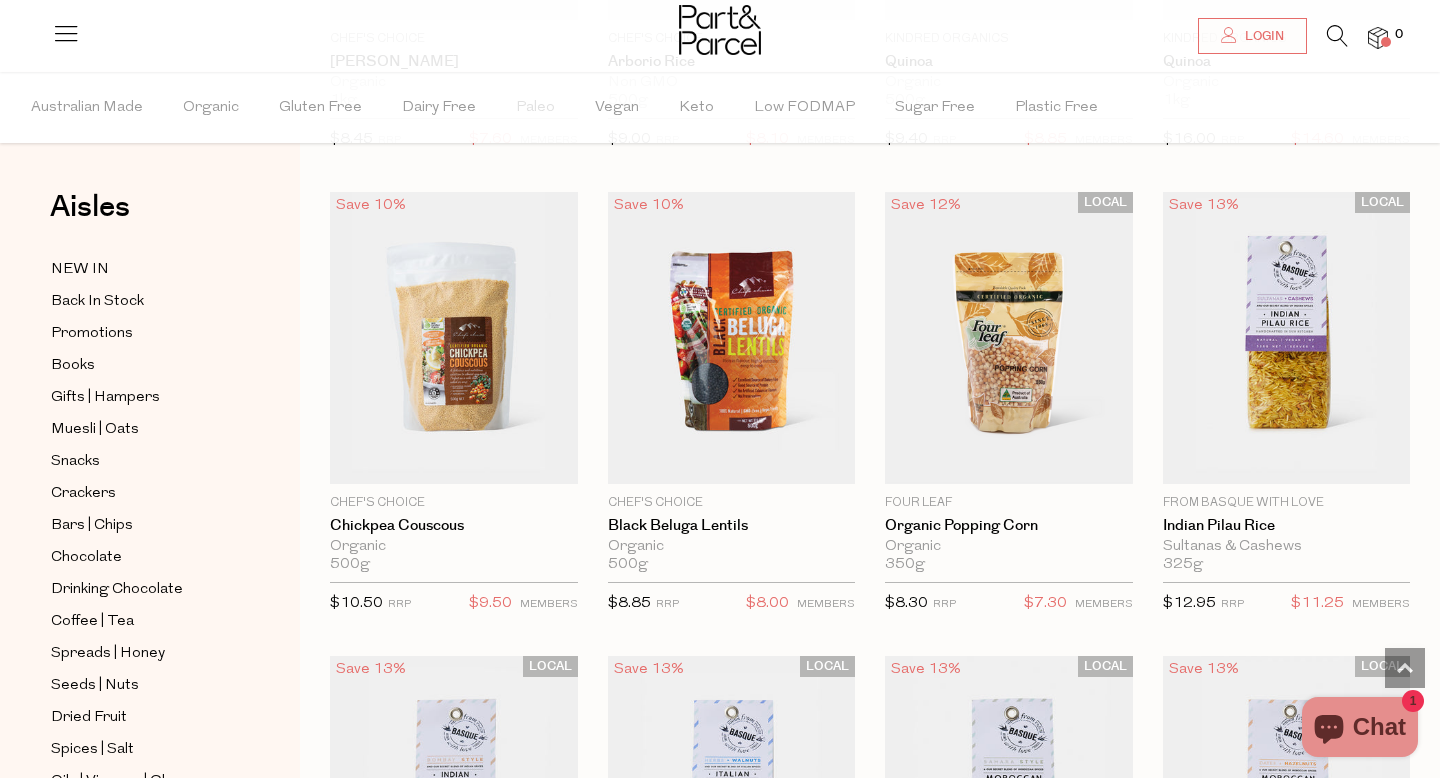 scroll, scrollTop: 2398, scrollLeft: 0, axis: vertical 